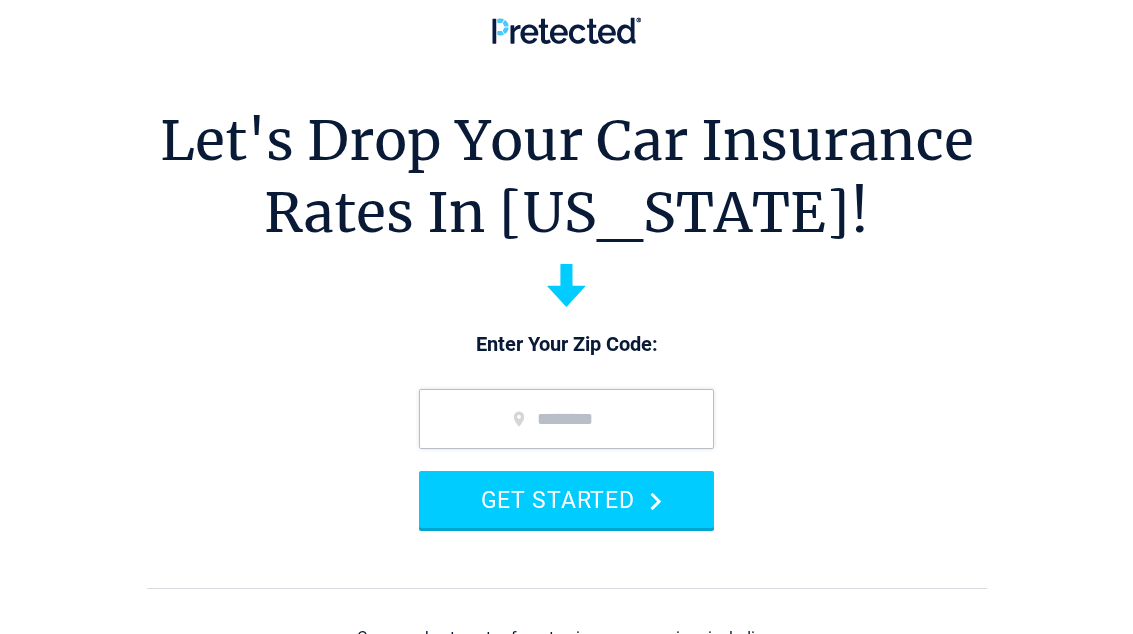 scroll, scrollTop: 0, scrollLeft: 0, axis: both 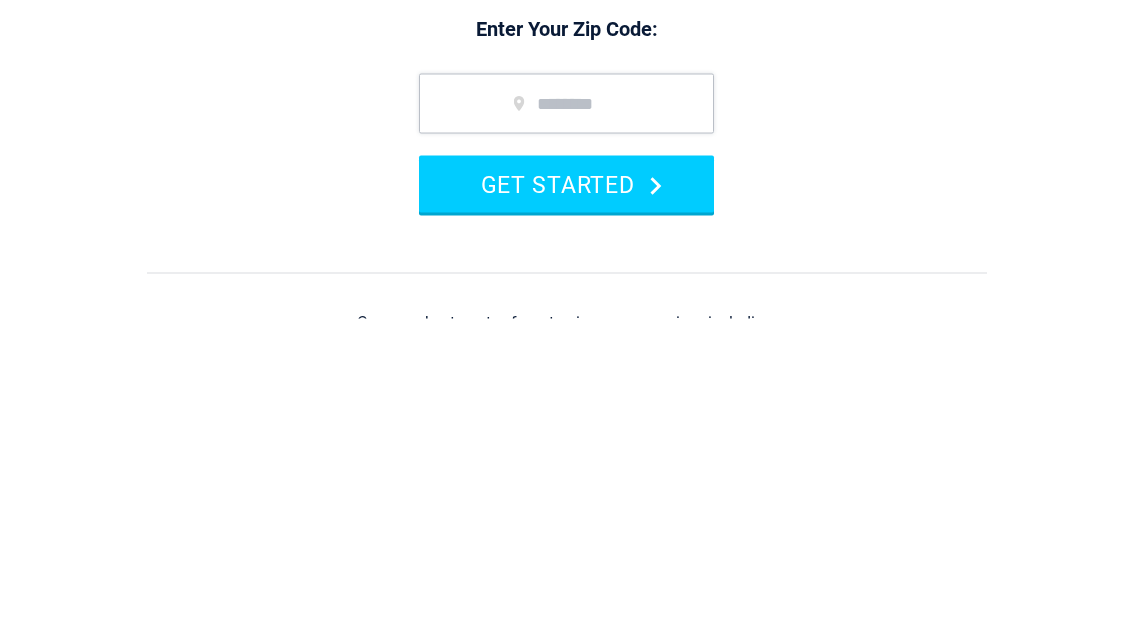 type on "*****" 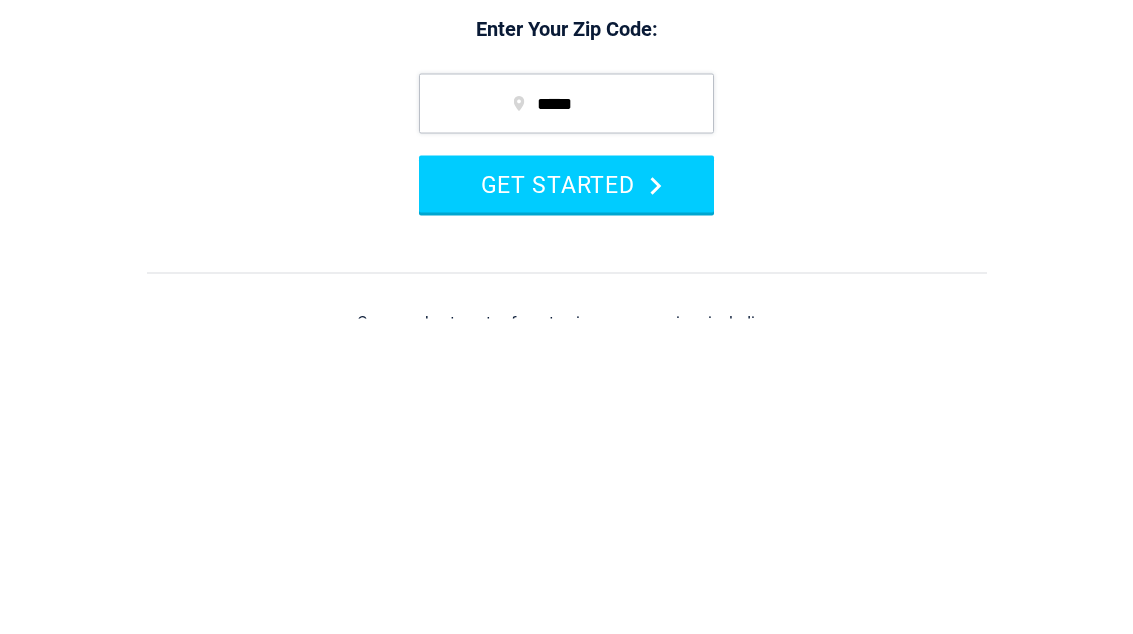 scroll, scrollTop: 316, scrollLeft: 0, axis: vertical 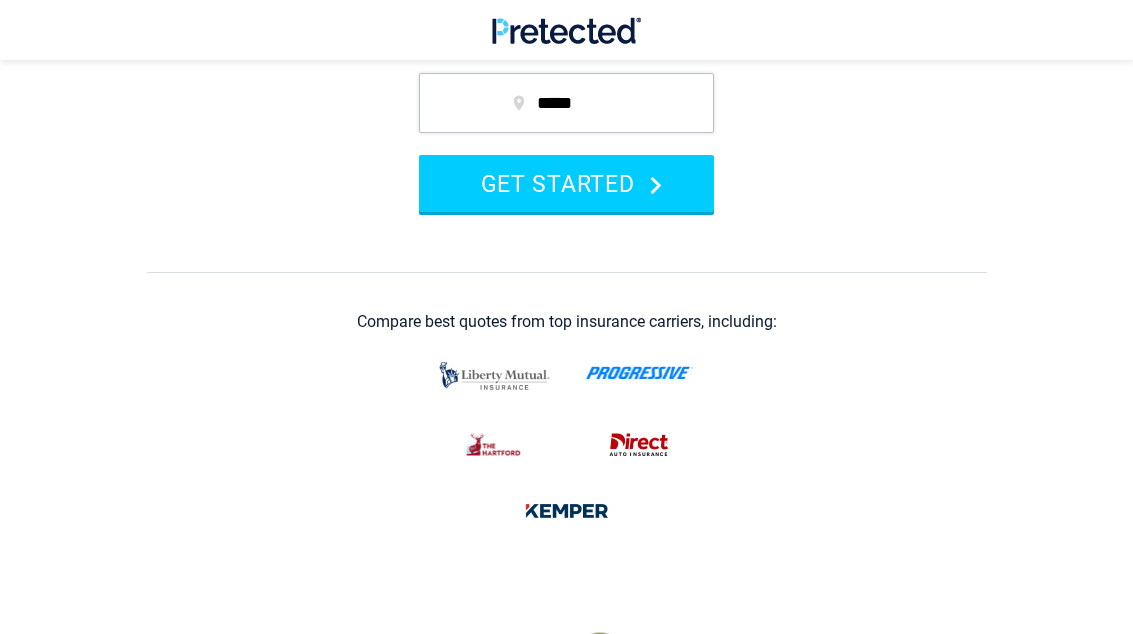 click on "GET STARTED" at bounding box center [566, 183] 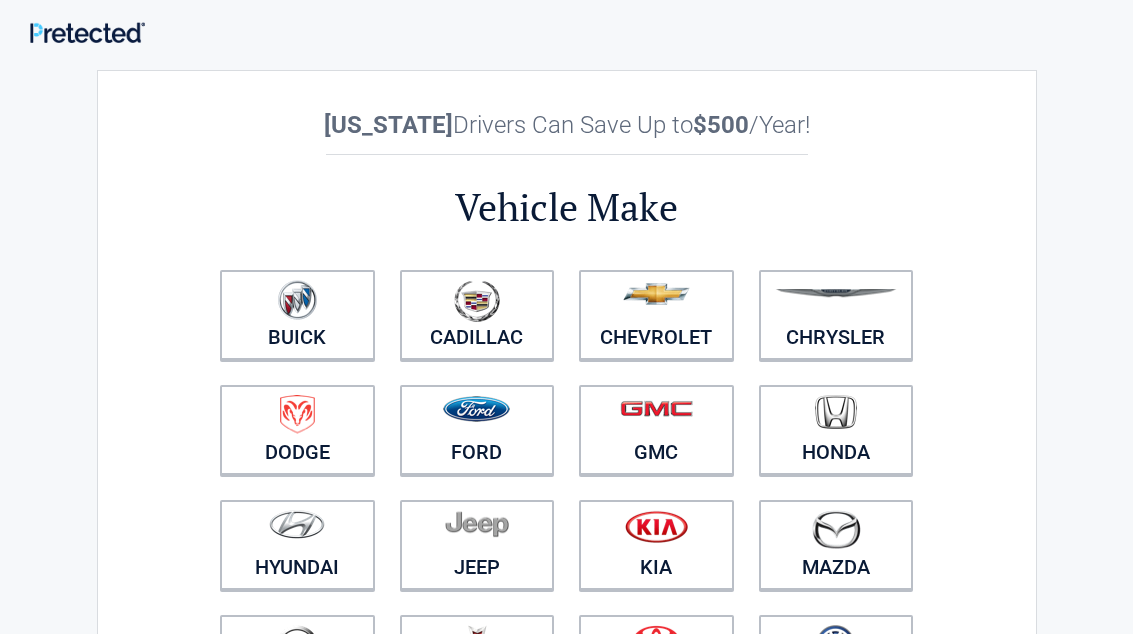 scroll, scrollTop: 0, scrollLeft: 0, axis: both 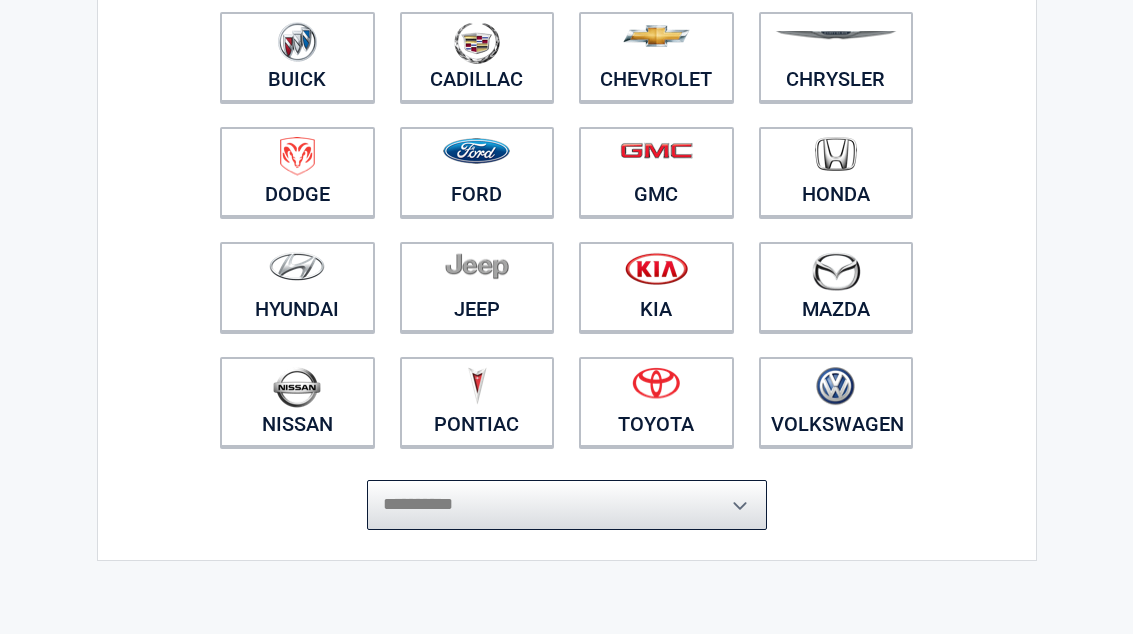 click on "**********" at bounding box center [567, 505] 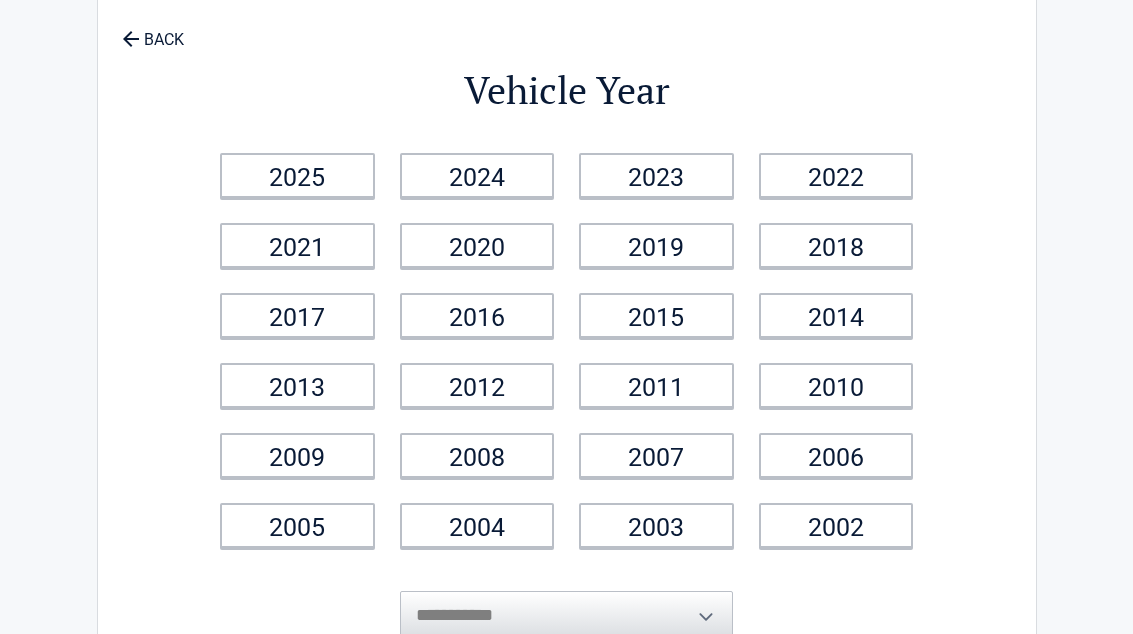 scroll, scrollTop: 0, scrollLeft: 0, axis: both 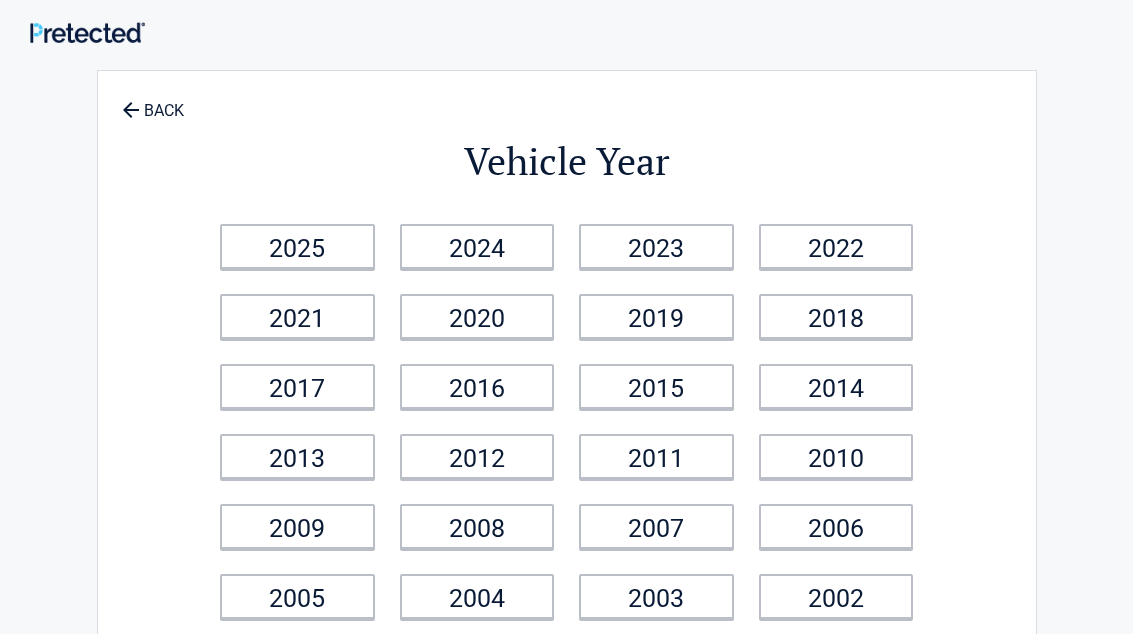 click on "2019" at bounding box center (656, 316) 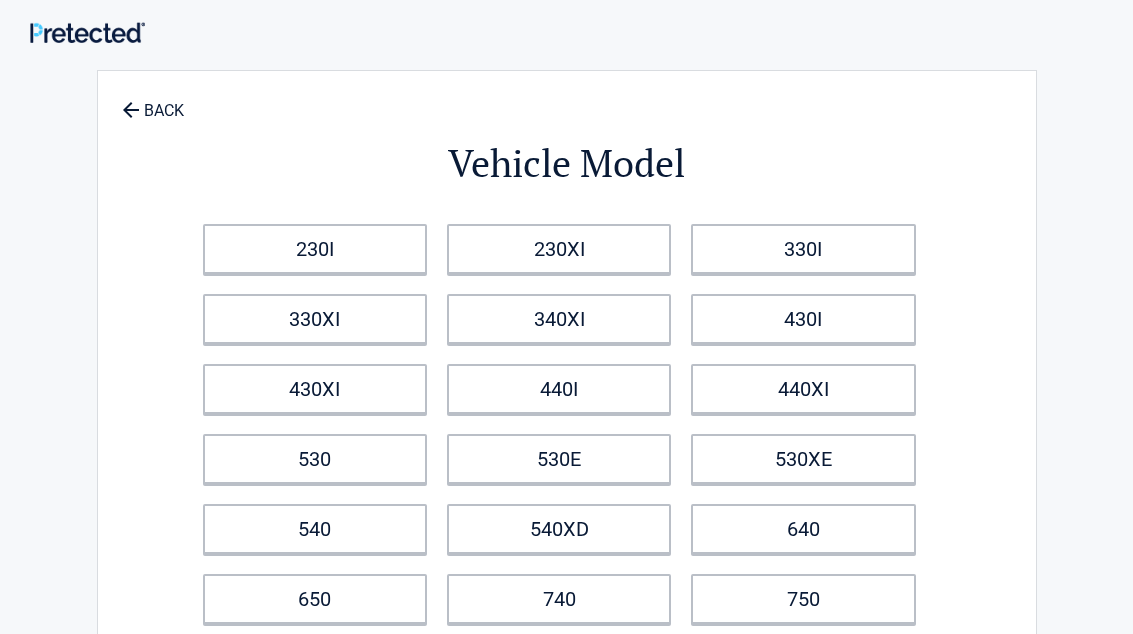 click on "440I" at bounding box center (559, 389) 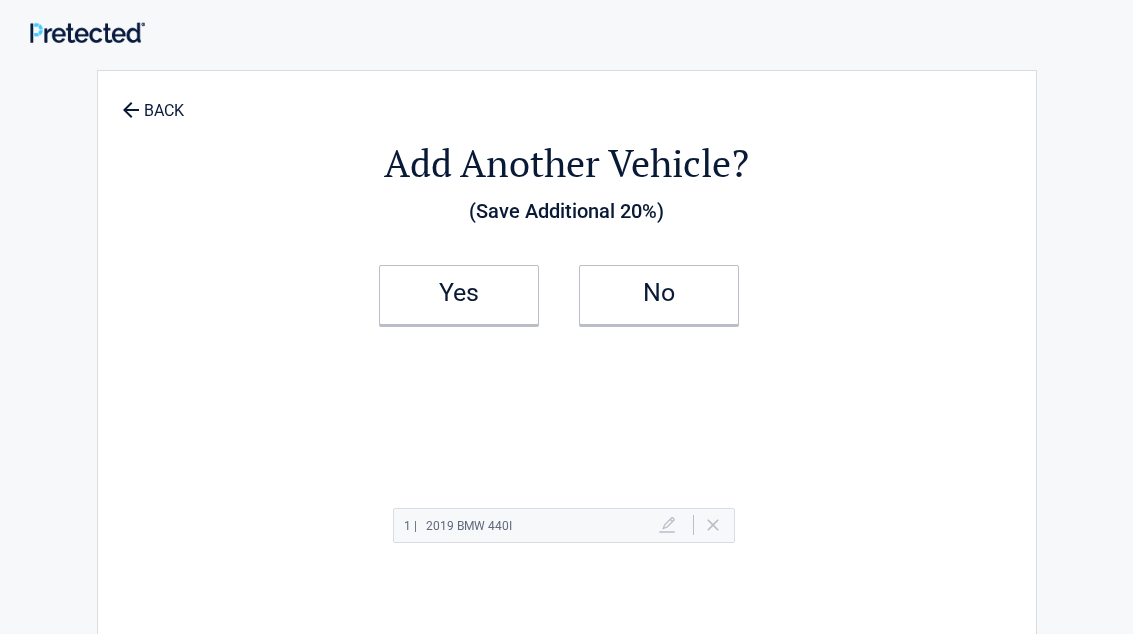 click on "No" at bounding box center (659, 295) 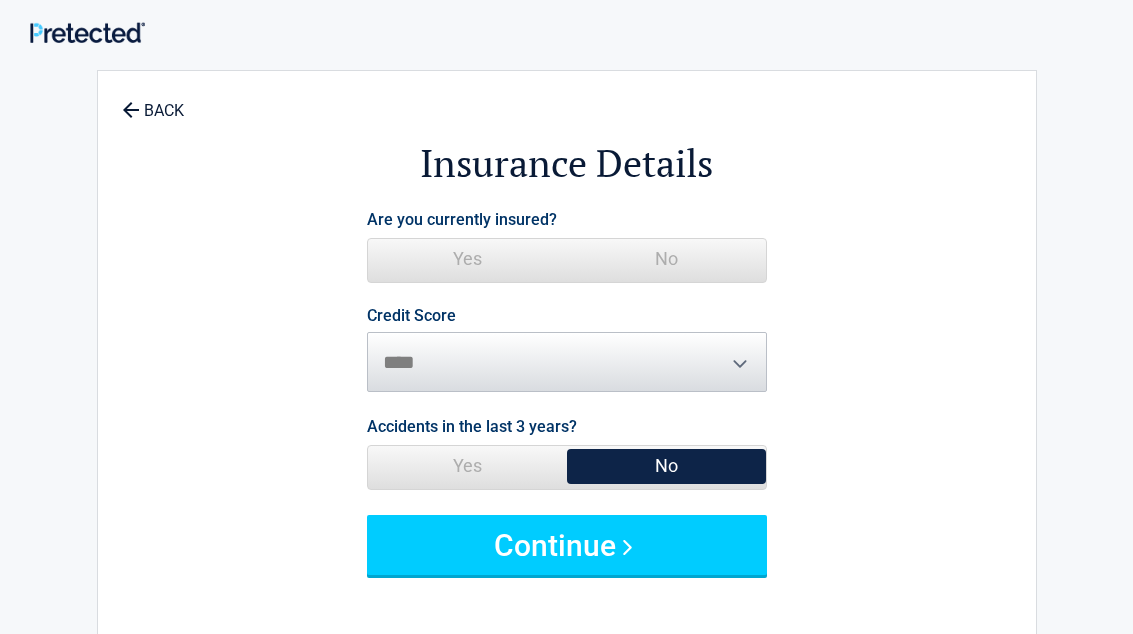 click on "Yes" at bounding box center [467, 259] 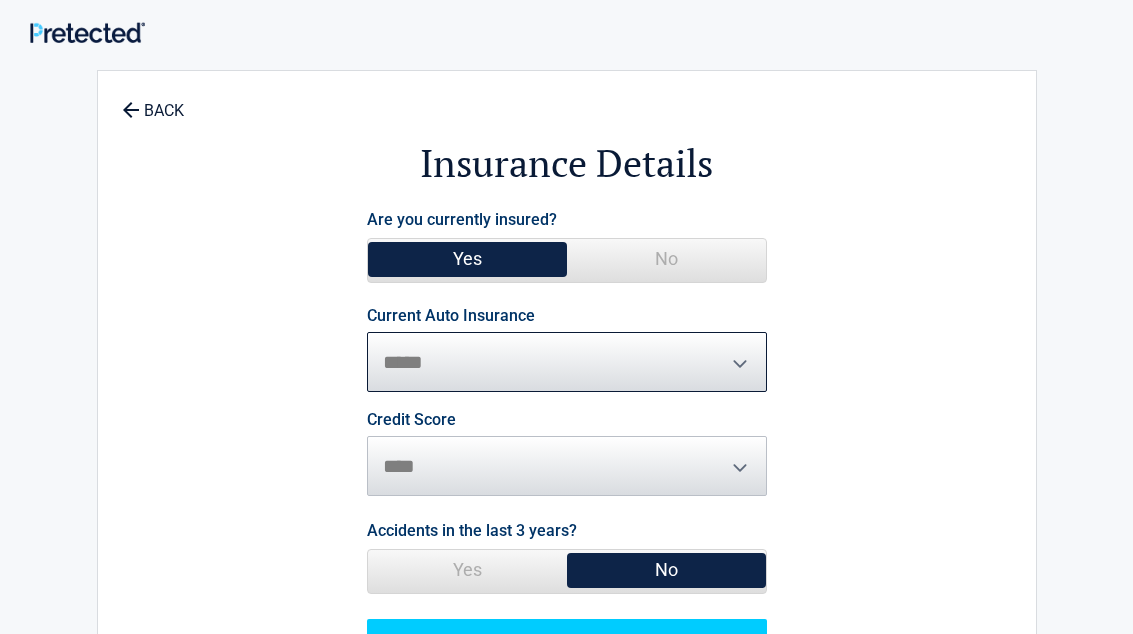 click on "**********" at bounding box center [567, 362] 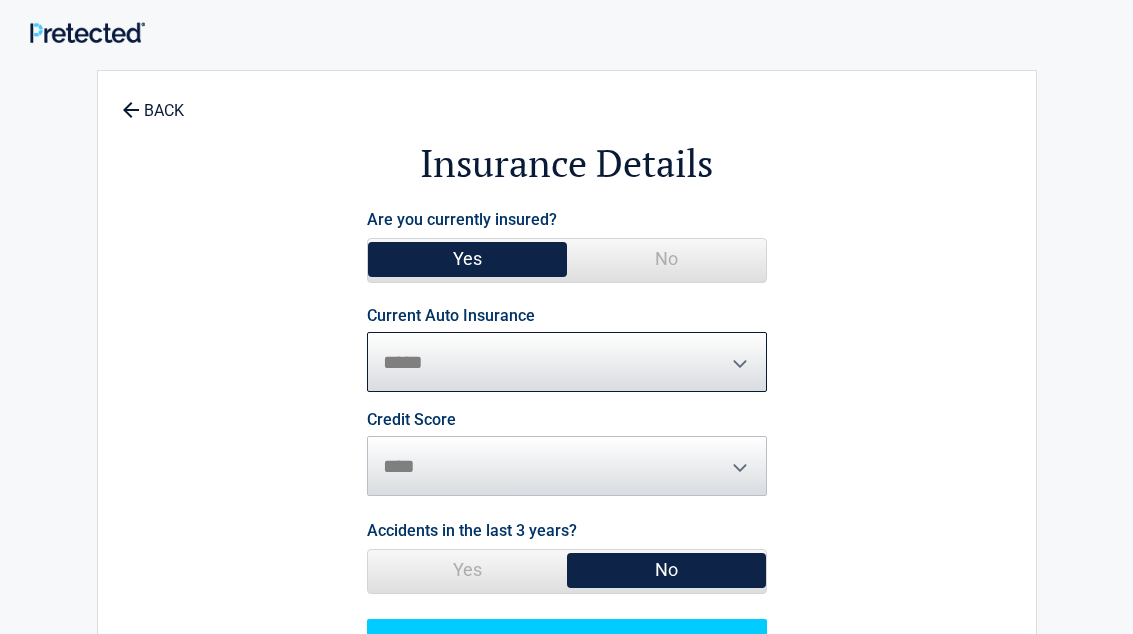 select on "***" 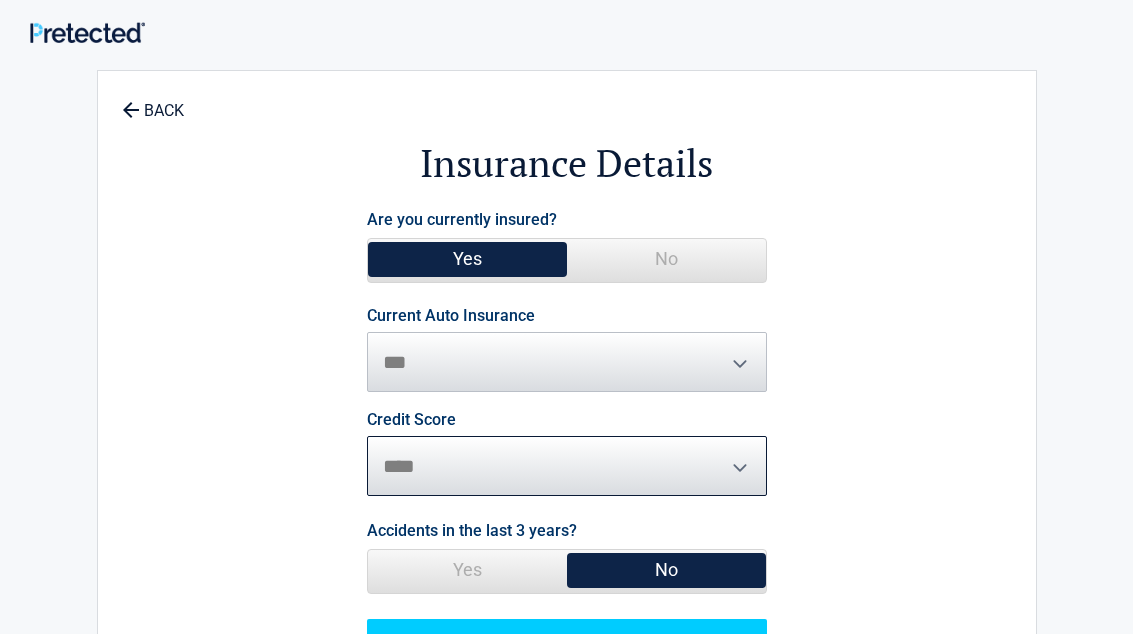 click on "*********
****
*******
****" at bounding box center (567, 466) 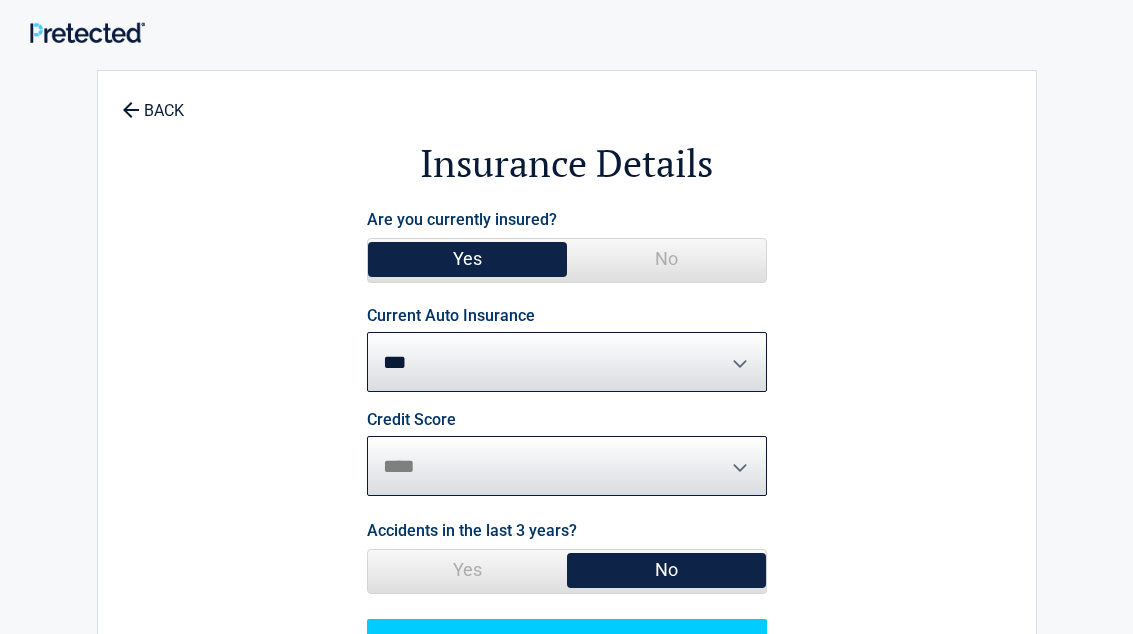 select on "*********" 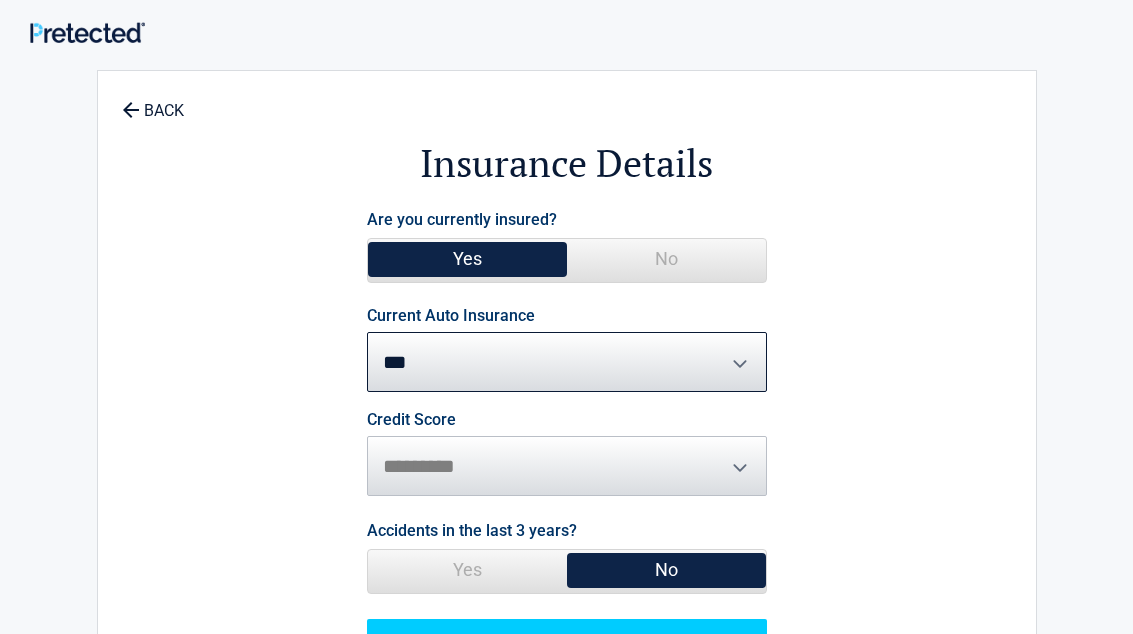 click on "Continue" at bounding box center (567, 649) 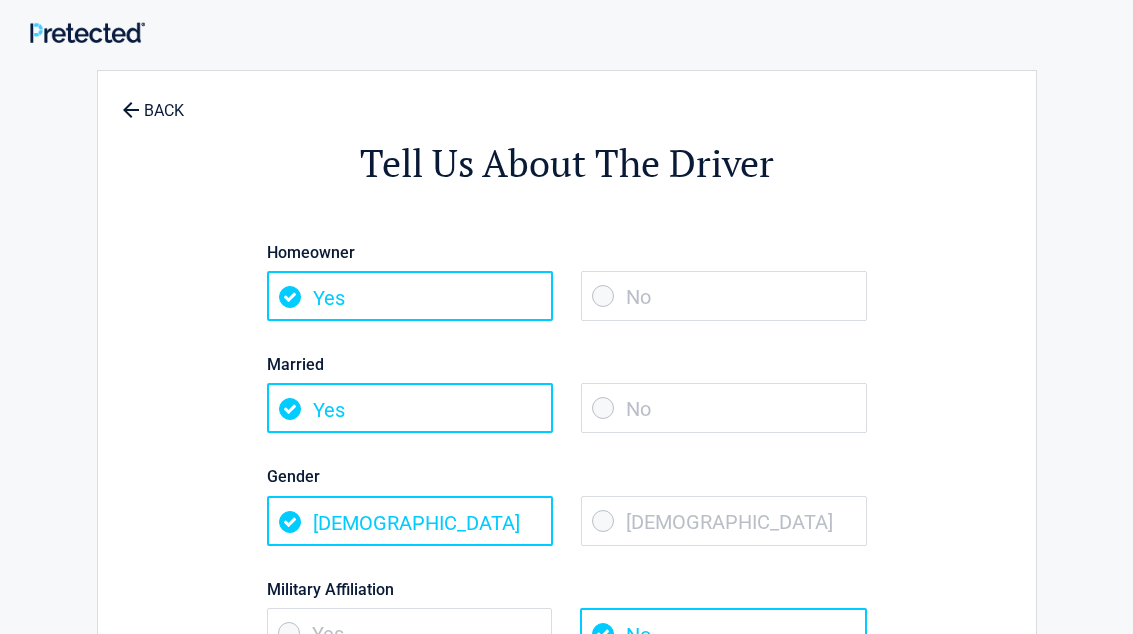 click on "No" at bounding box center (724, 408) 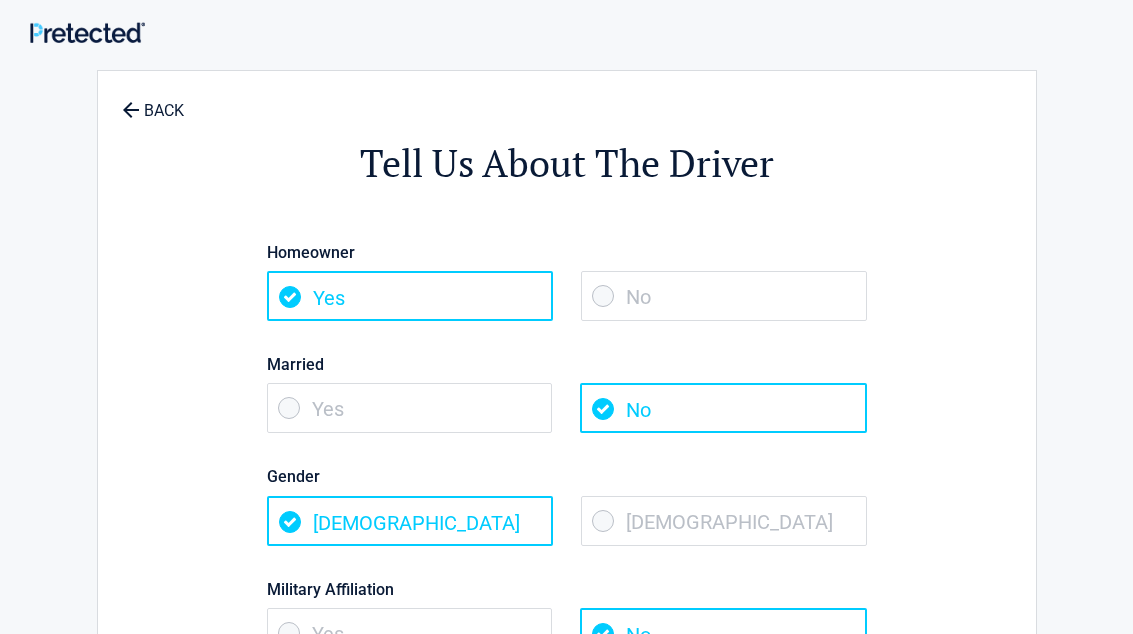 click on "Female" at bounding box center [724, 521] 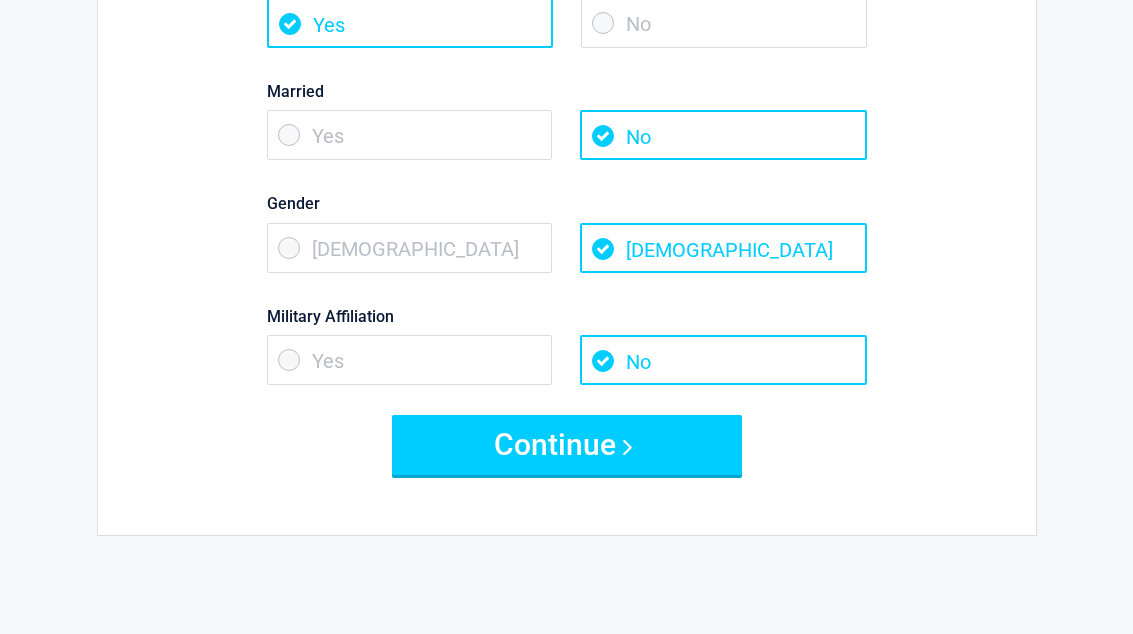 click on "Continue" at bounding box center [567, 446] 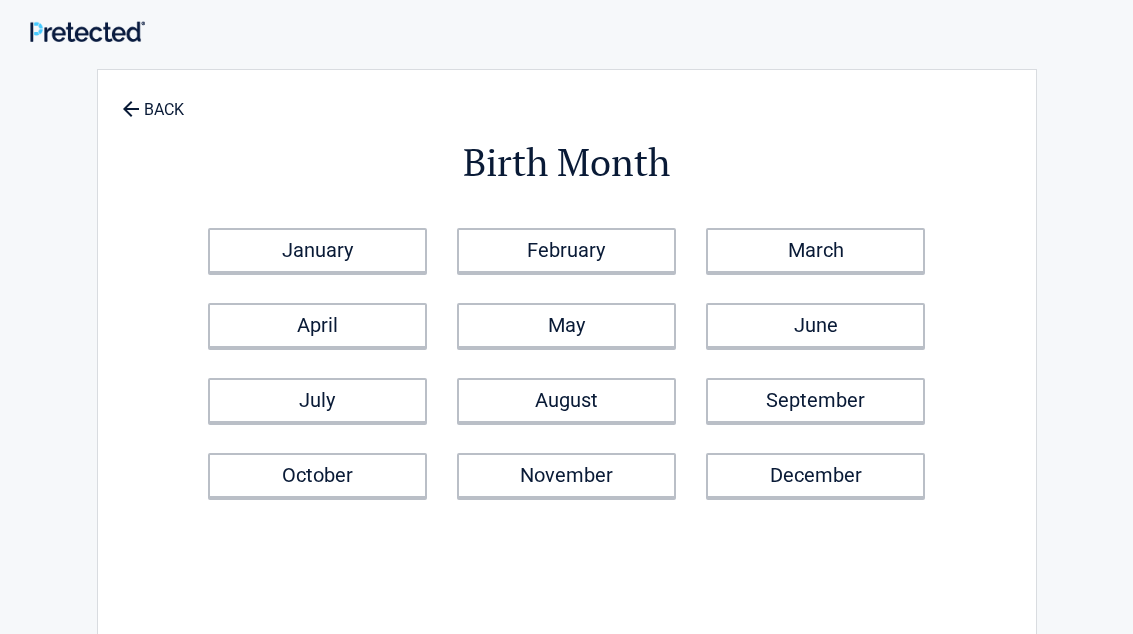 scroll, scrollTop: 0, scrollLeft: 0, axis: both 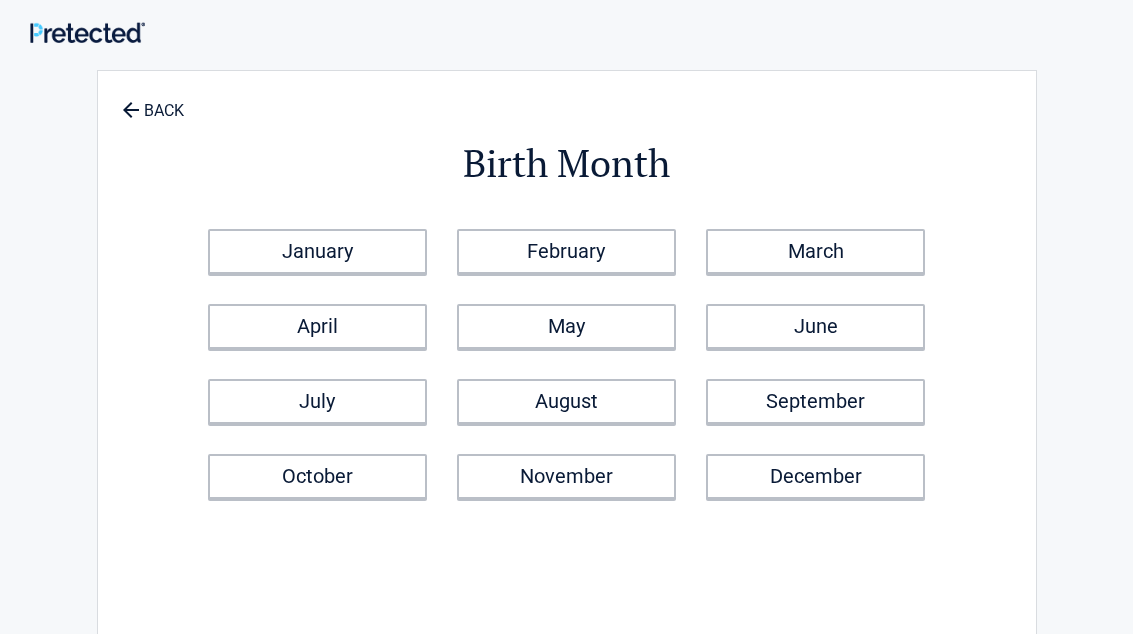 click on "October" at bounding box center [317, 476] 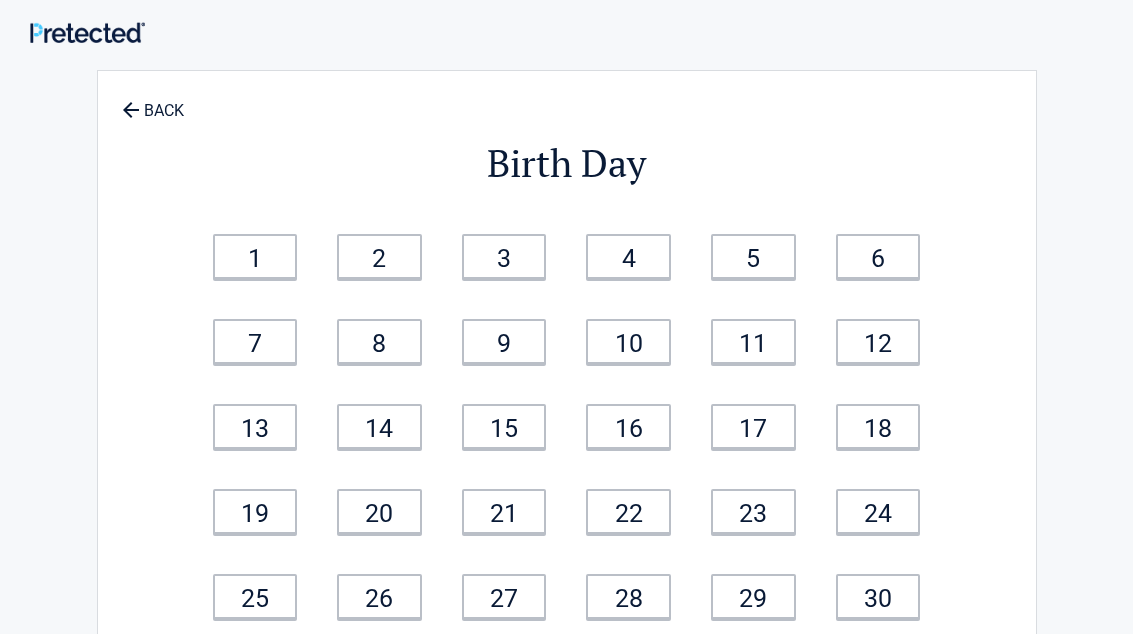 click on "1" at bounding box center [255, 256] 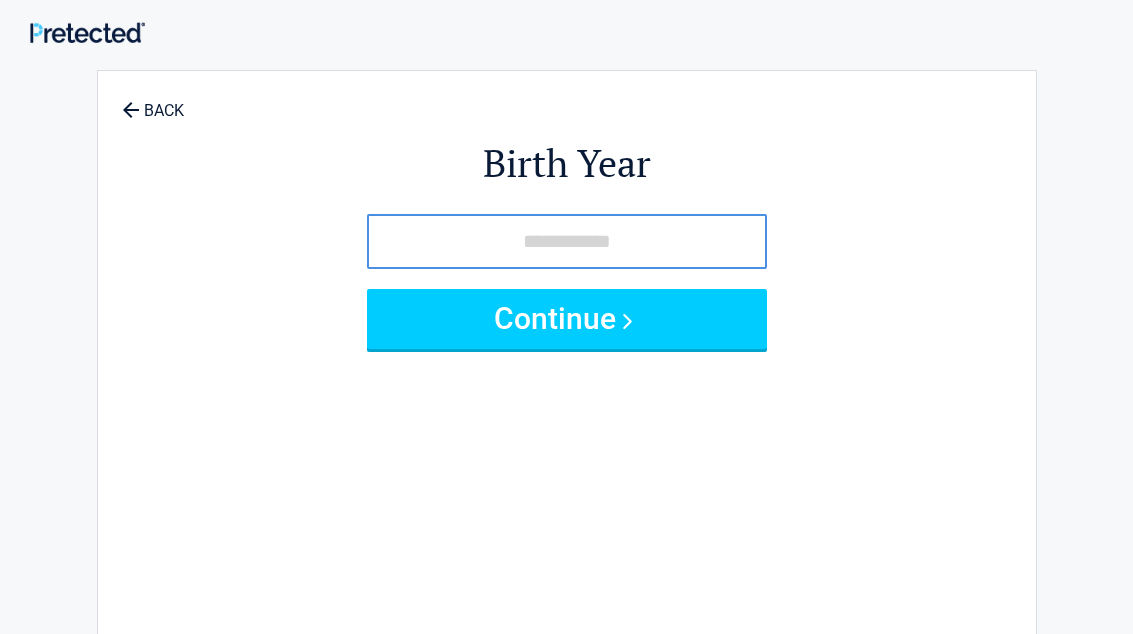 click at bounding box center (567, 241) 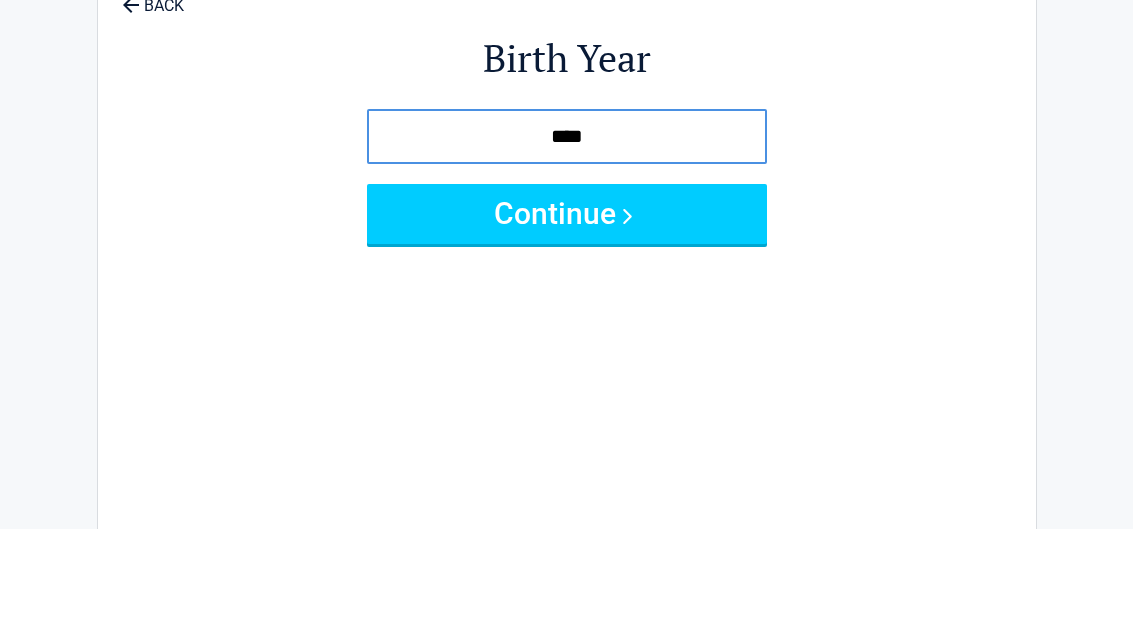 type on "****" 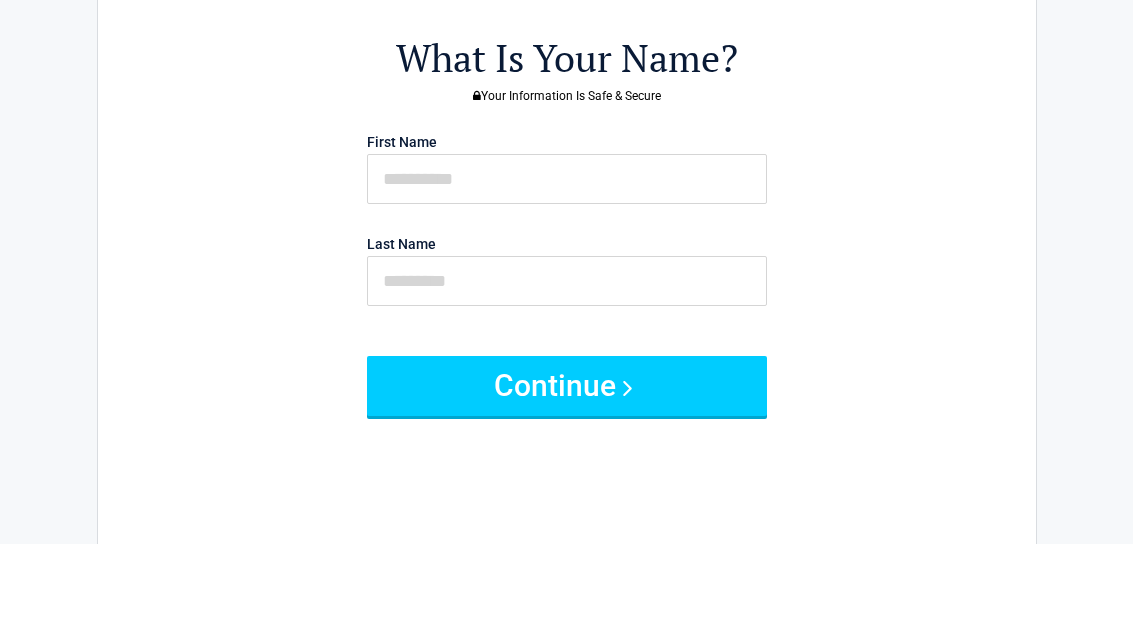 scroll, scrollTop: 0, scrollLeft: 0, axis: both 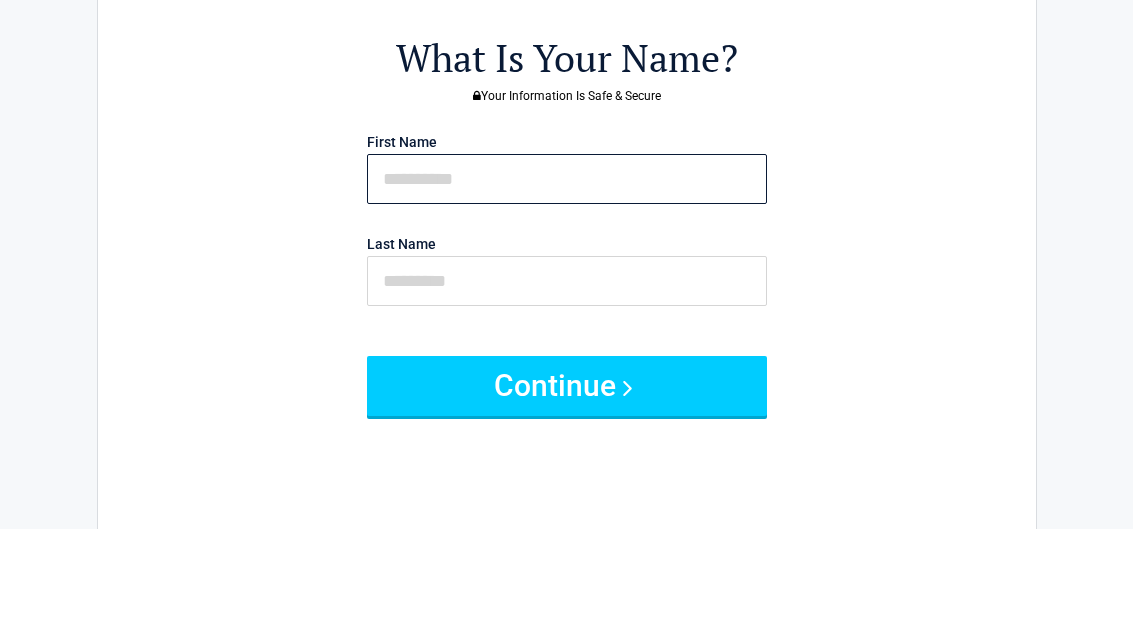 click at bounding box center [567, 284] 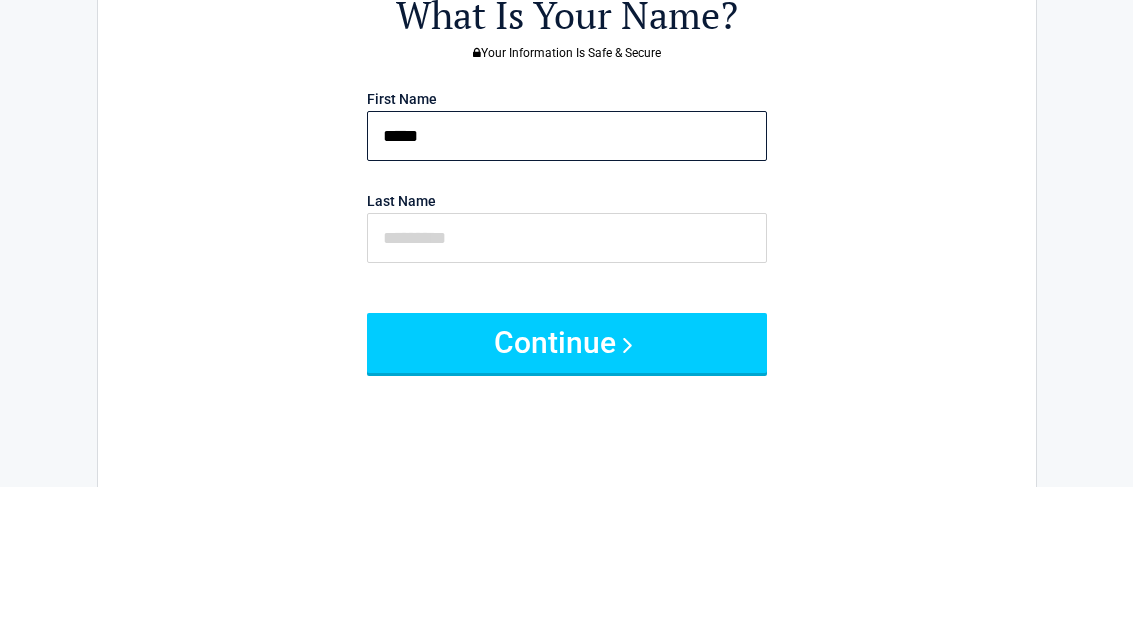 type on "*****" 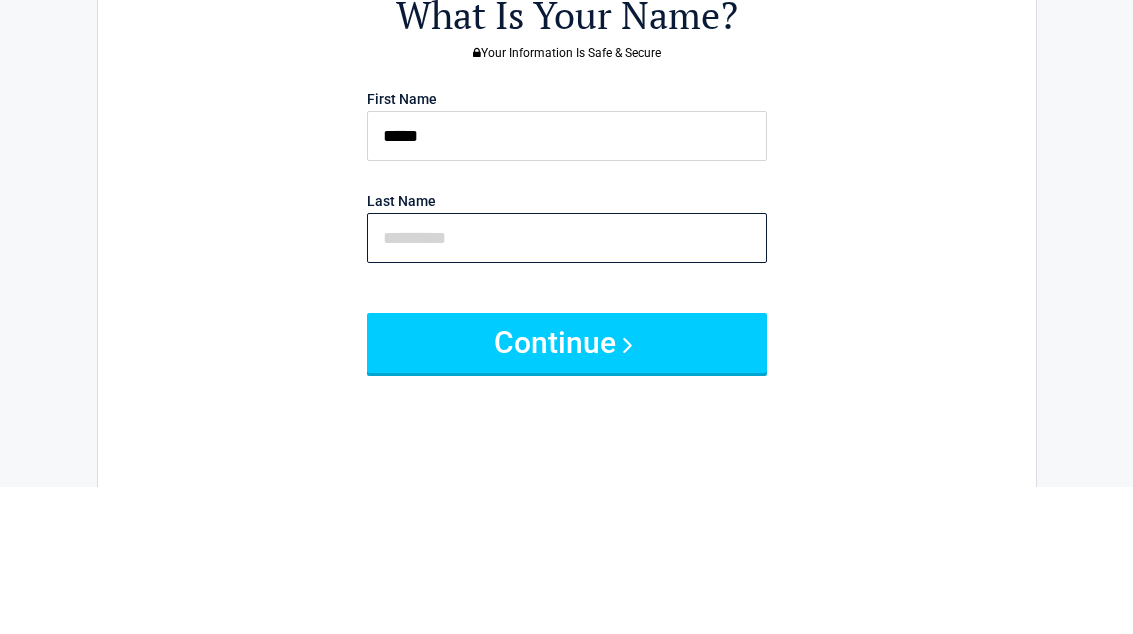 click at bounding box center [567, 386] 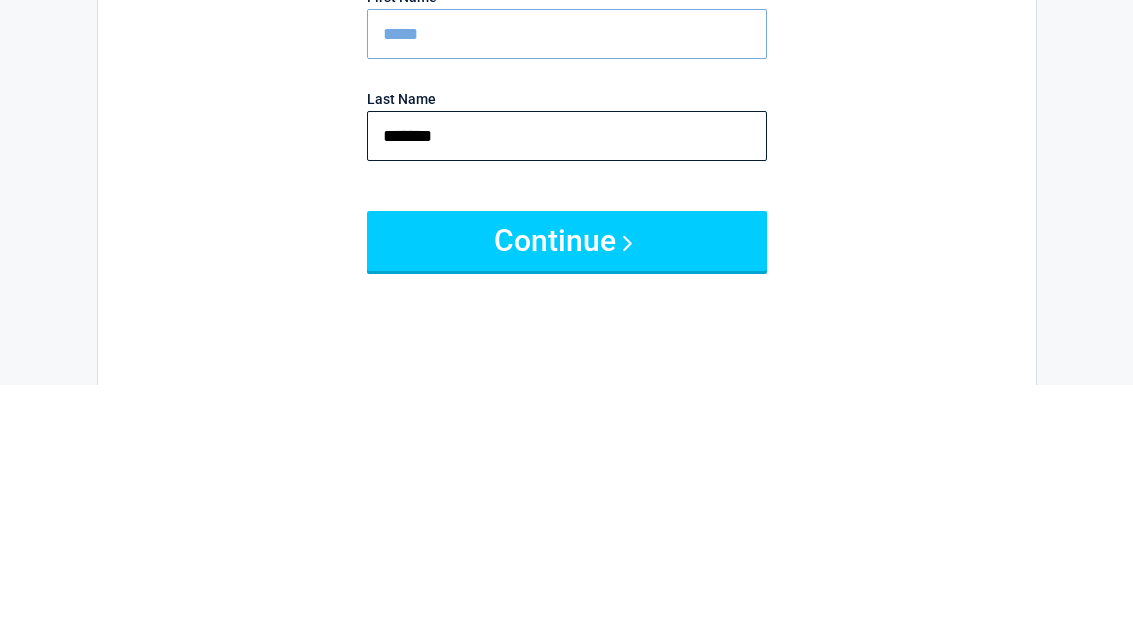 type on "*******" 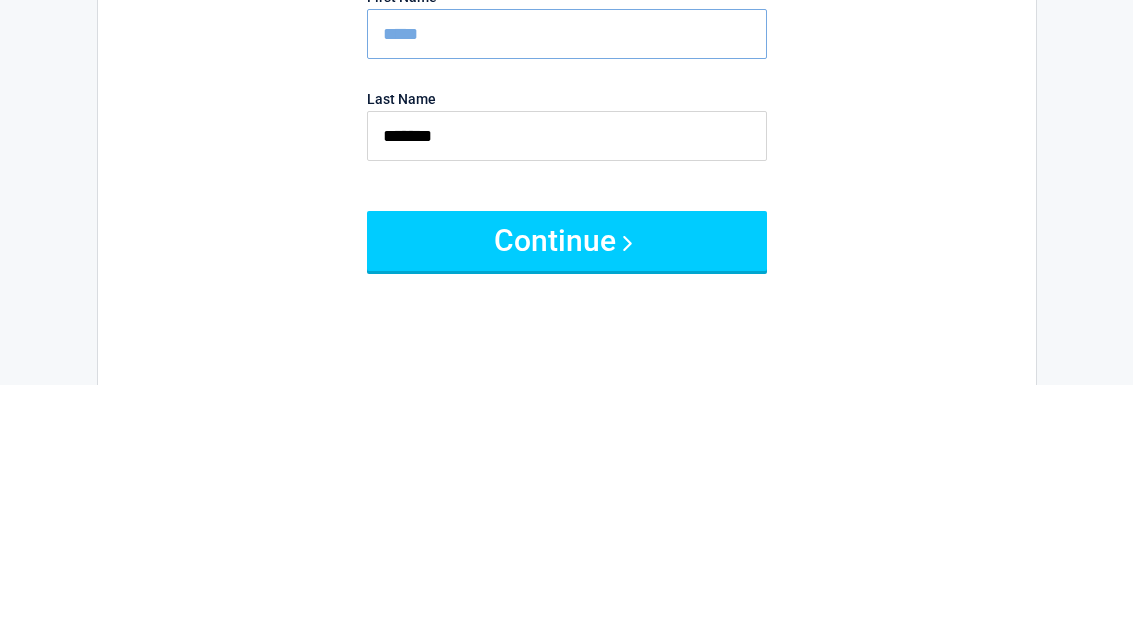 click on "Continue" at bounding box center (567, 491) 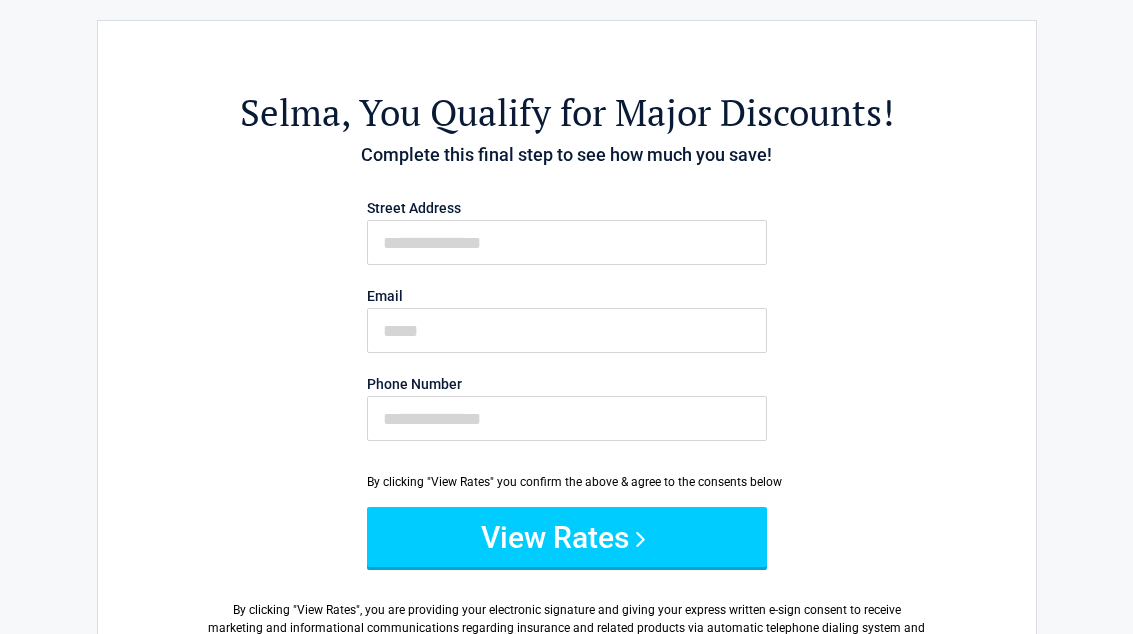 scroll, scrollTop: 0, scrollLeft: 0, axis: both 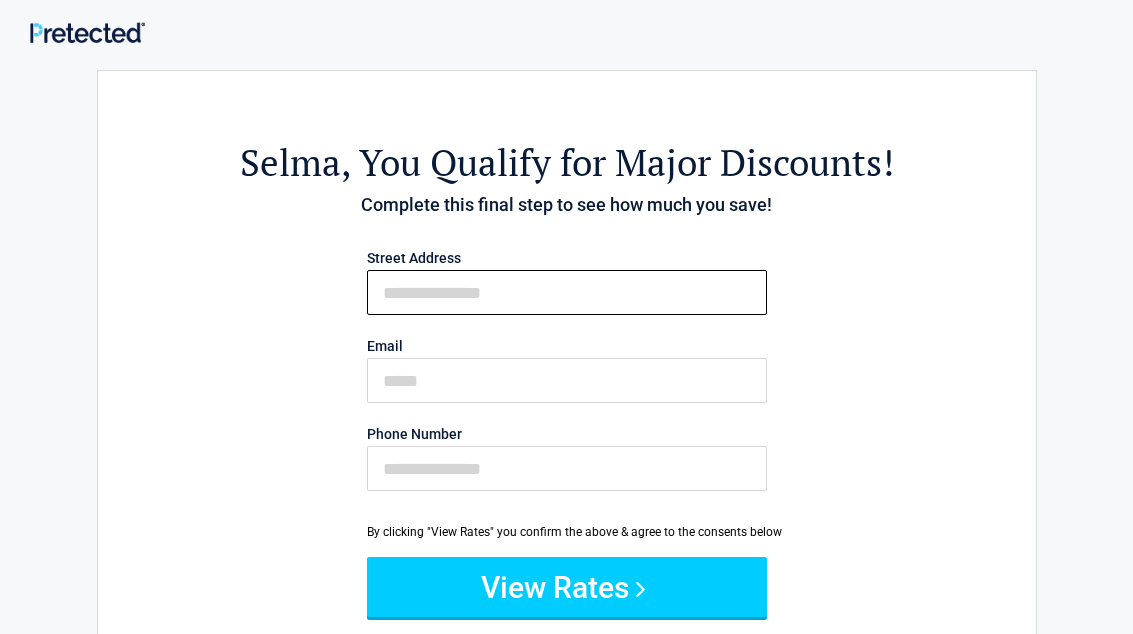 click on "First Name" at bounding box center [567, 292] 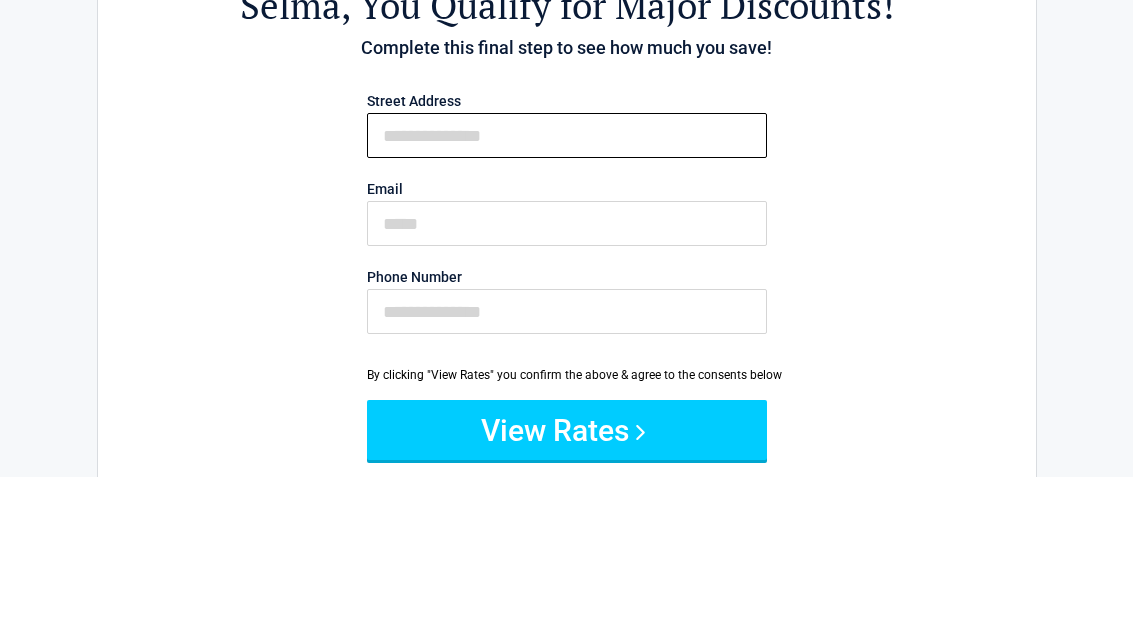 type on "**********" 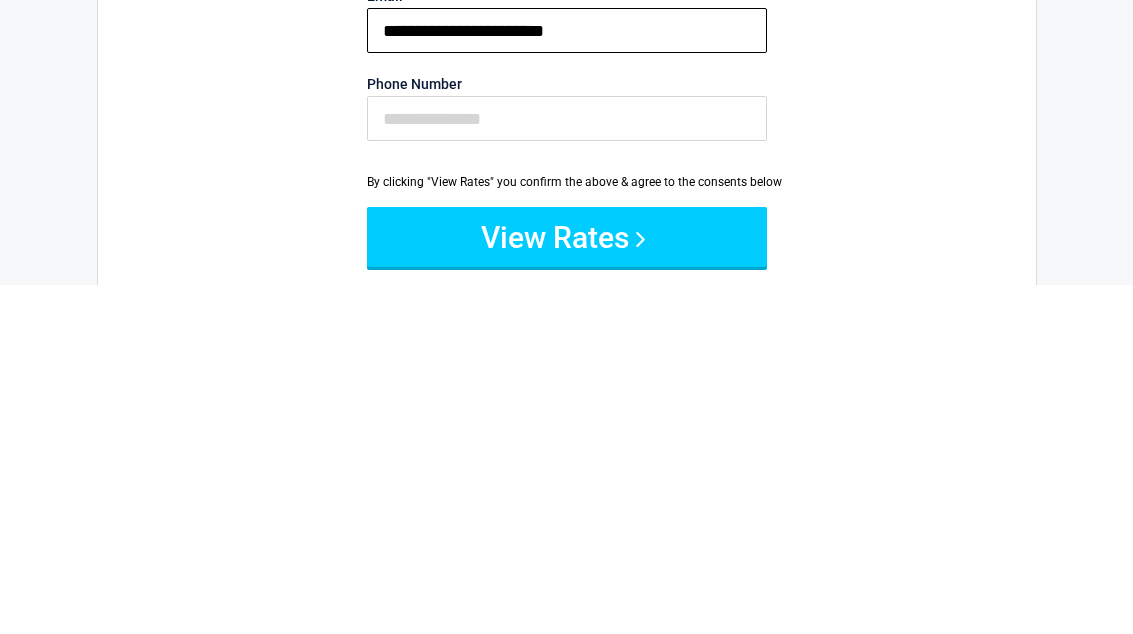 type on "**********" 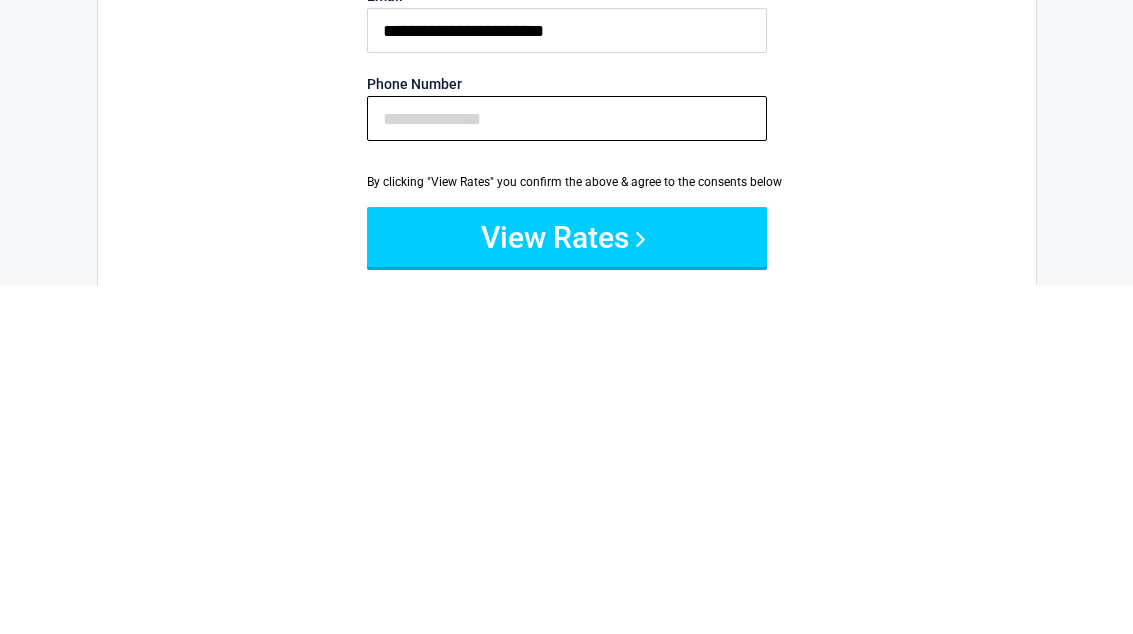 click on "Phone Number" at bounding box center [567, 468] 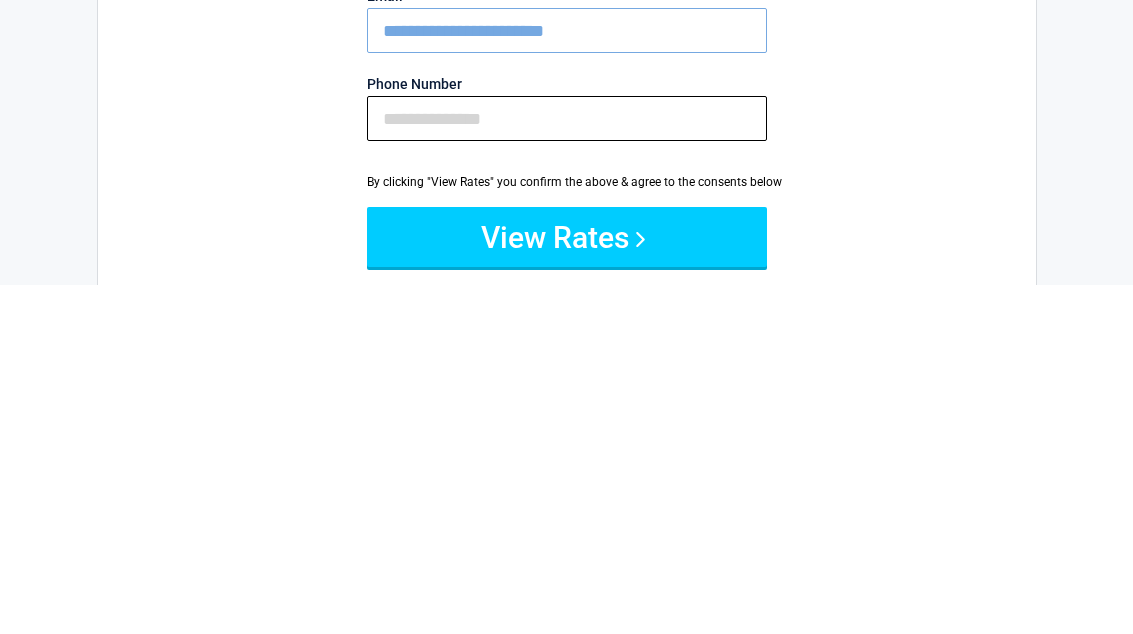type on "**********" 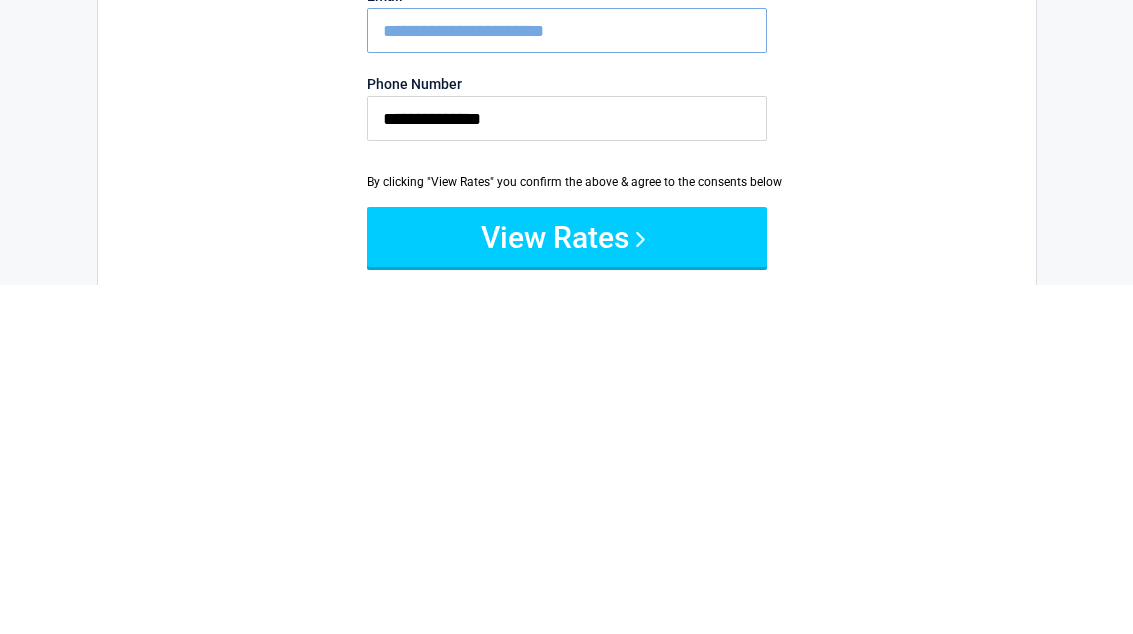 scroll, scrollTop: 350, scrollLeft: 0, axis: vertical 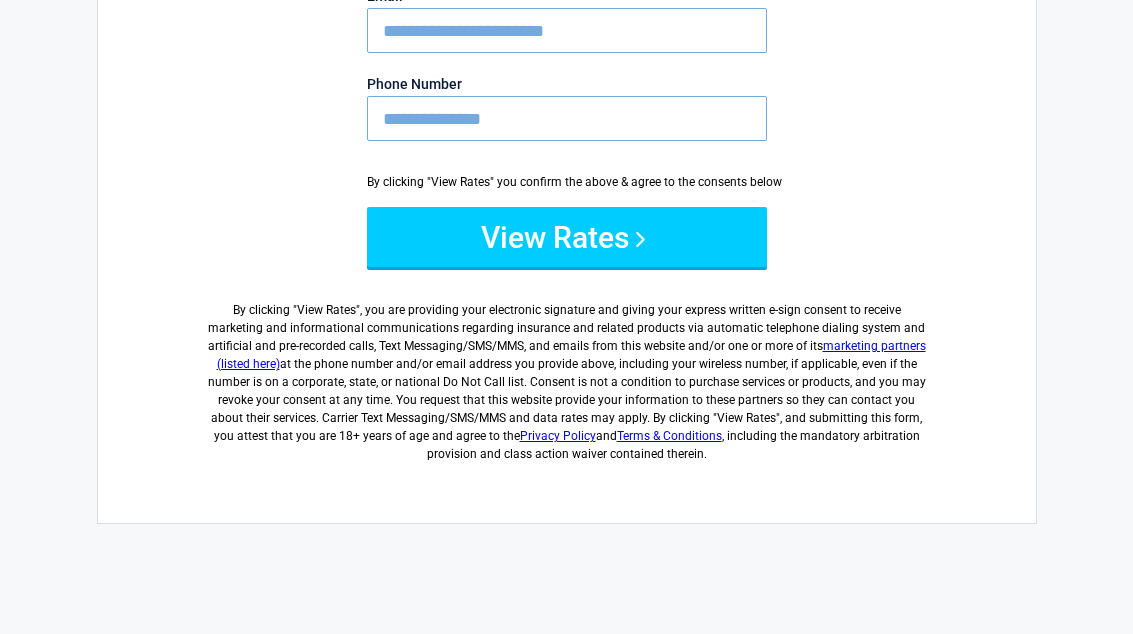click on "View Rates" at bounding box center [567, 237] 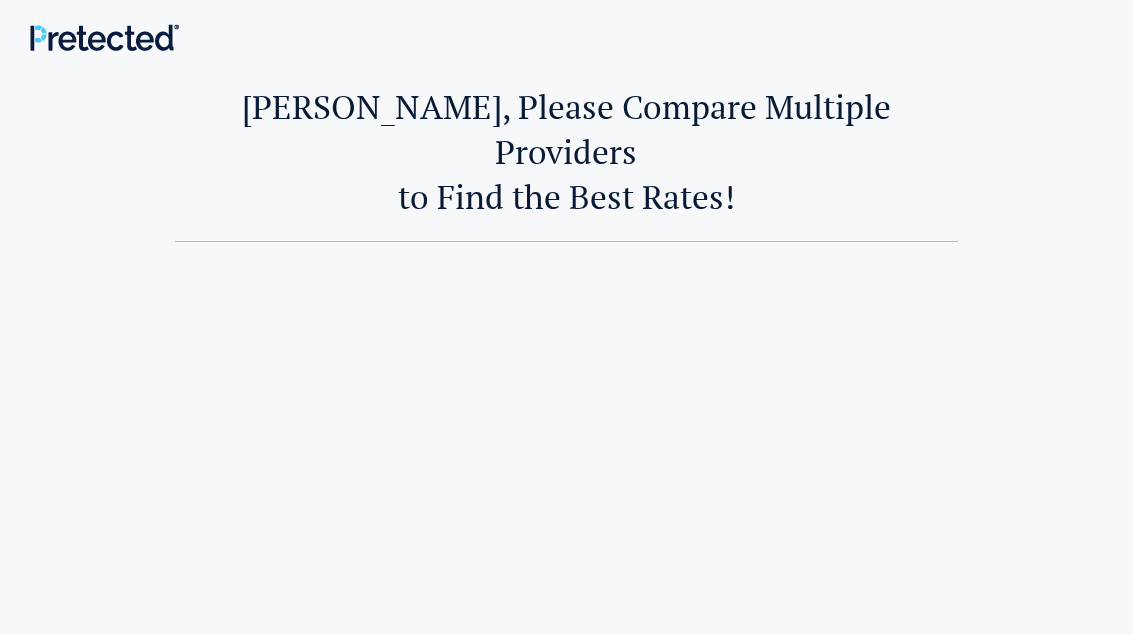 scroll, scrollTop: 0, scrollLeft: 0, axis: both 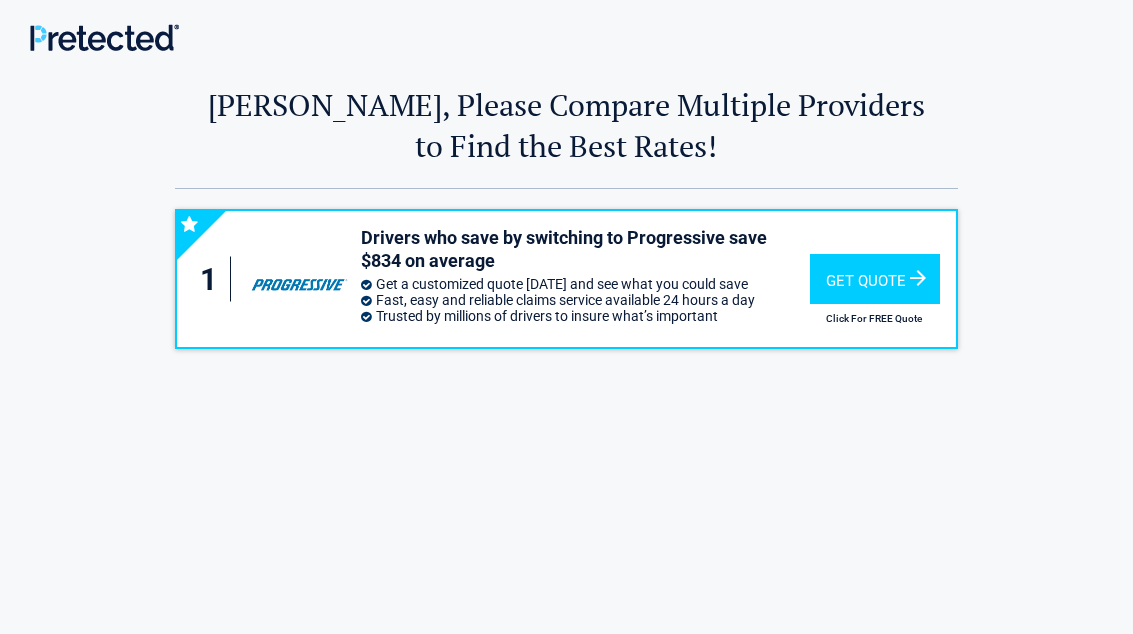 click on "Get Quote" at bounding box center [875, 279] 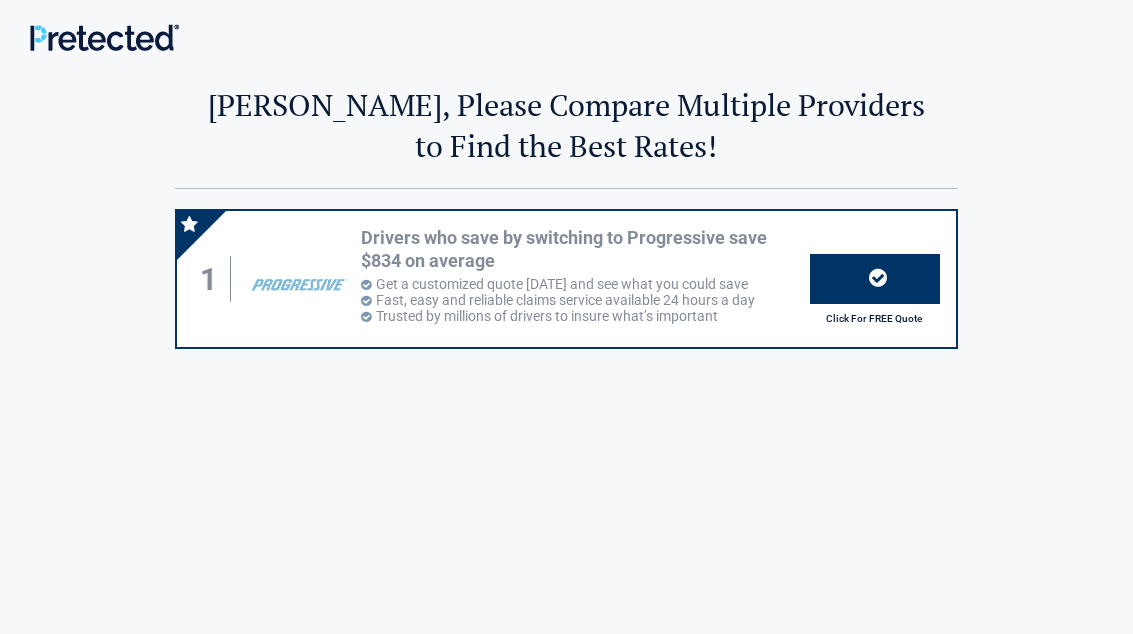 click on "Selma, Please Compare Multiple Providers  to Find the Best Rates!
Selma, Please Compare Multiple Providers to Find the Best Rates!
1
Drivers who save by switching to Progressive save $834 on average
Get a customized quote today and see what you could save
Fast, easy and reliable claims service available 24 hours a day
Trusted by millions of drivers to insure what’s important
Click For FREE Quote" at bounding box center [566, 778] 